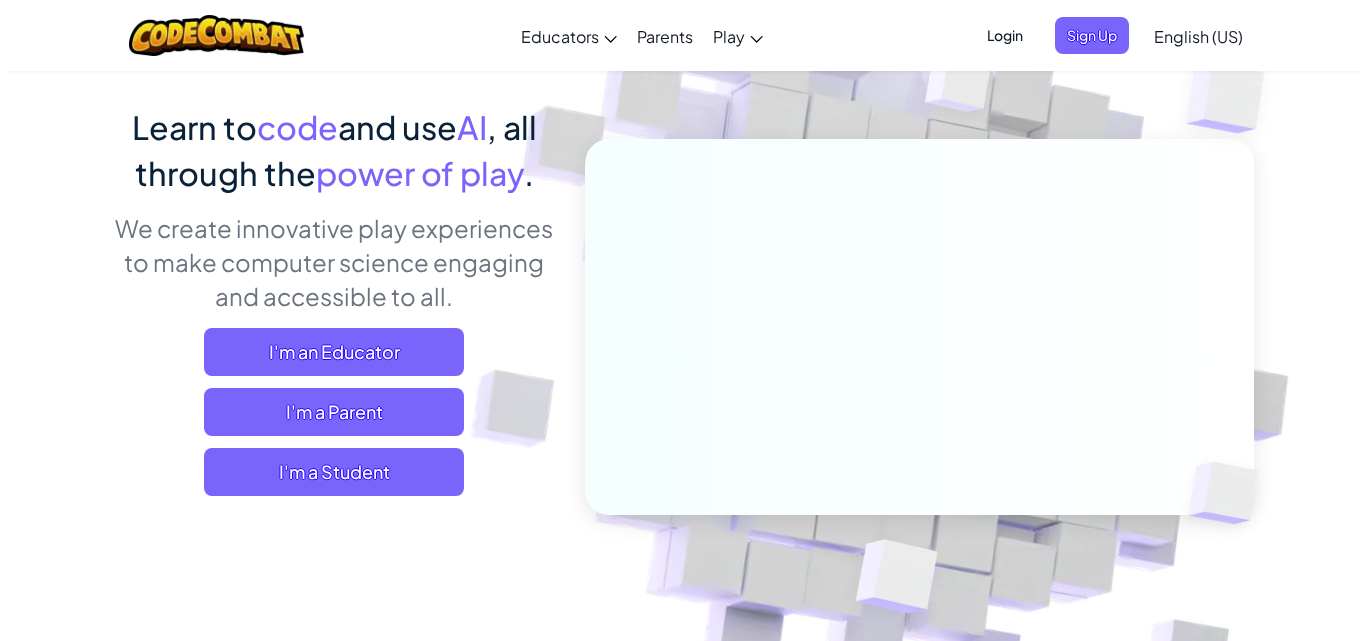 scroll, scrollTop: 200, scrollLeft: 0, axis: vertical 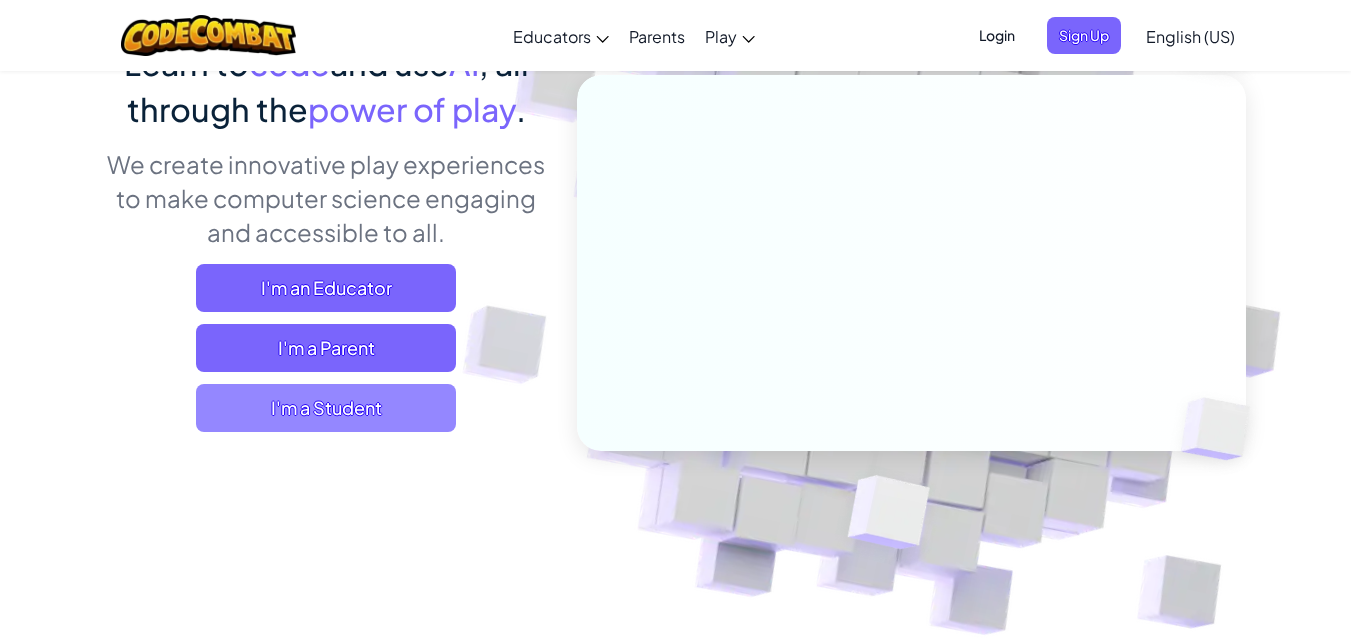 click on "I'm a Student" at bounding box center (326, 408) 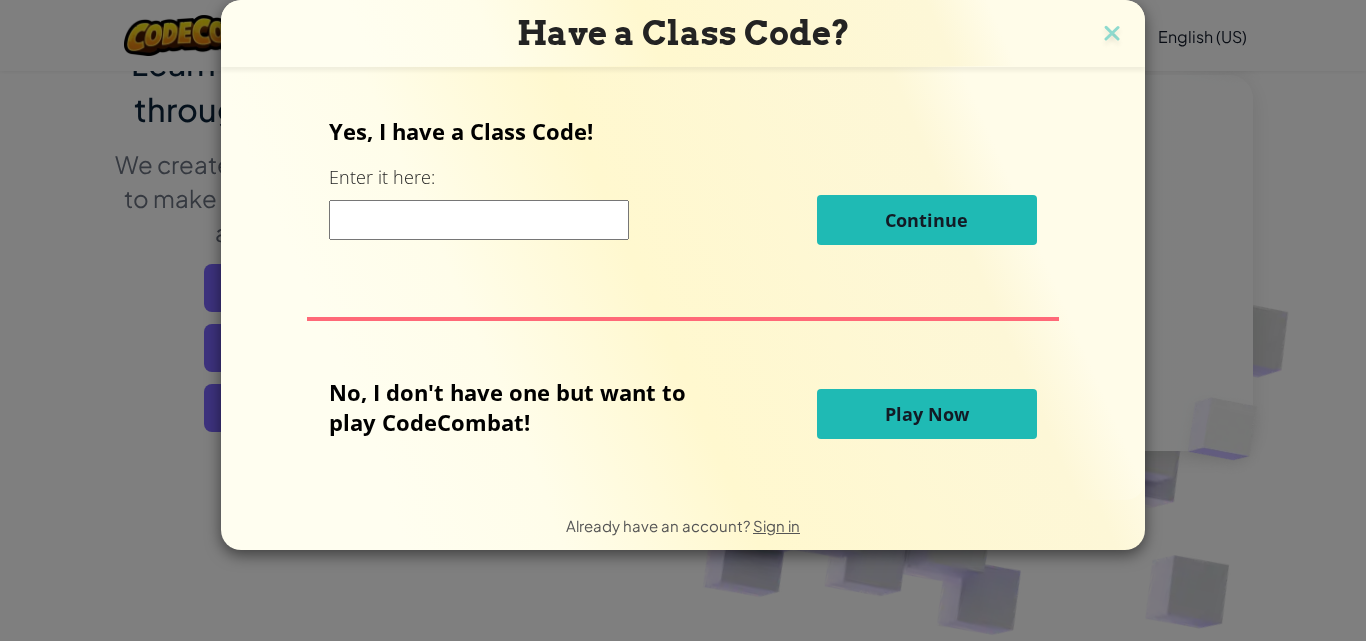 click on "Play Now" at bounding box center (927, 414) 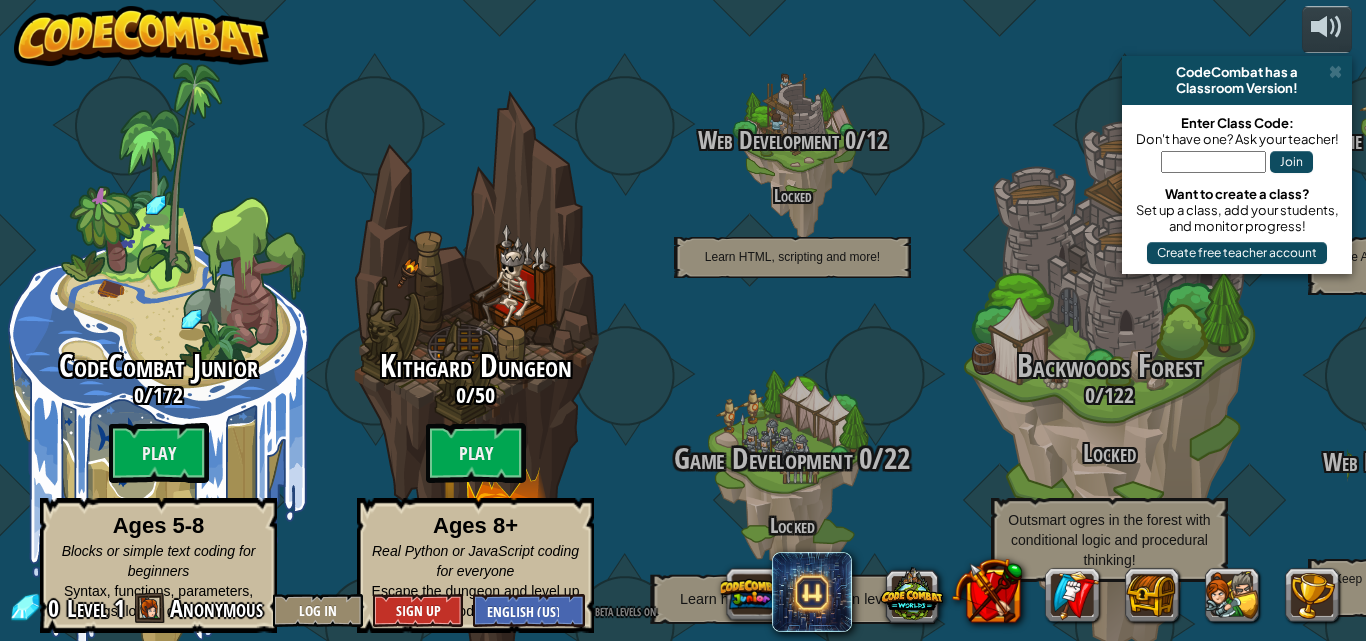 click on "Game Development 0 / 22 Locked Learn how to build your own levels!" at bounding box center [792, 480] 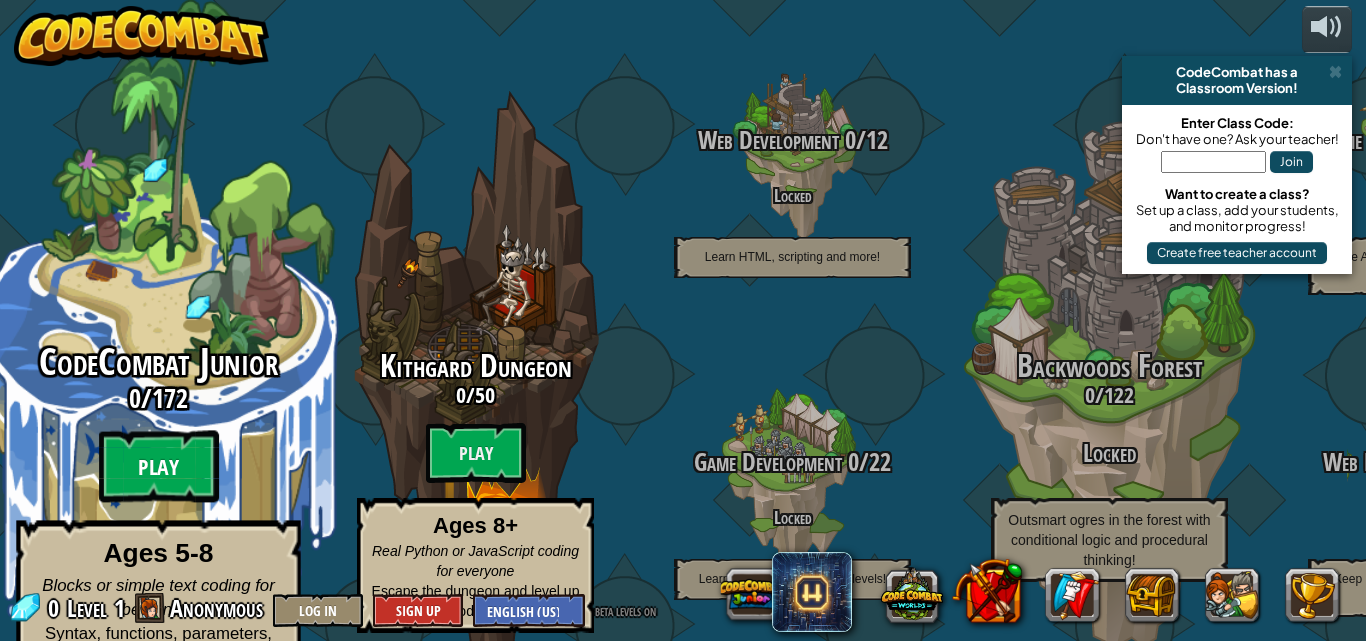 click on "Play" at bounding box center [159, 467] 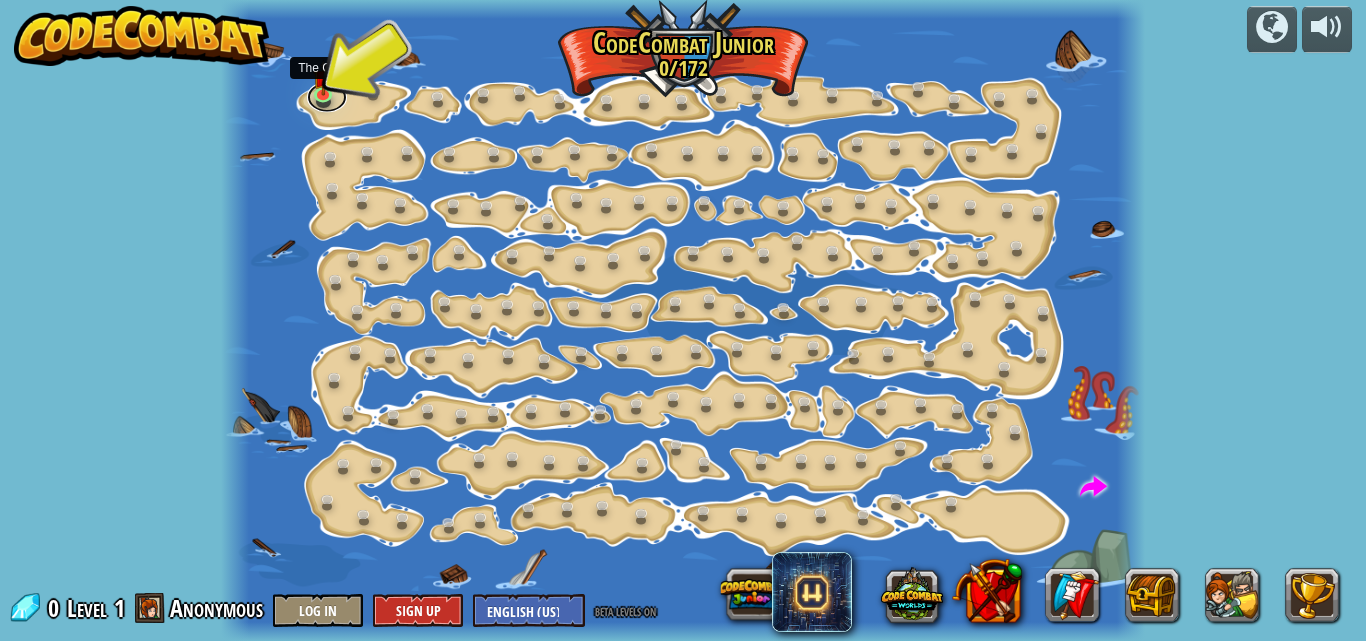 click at bounding box center (327, 97) 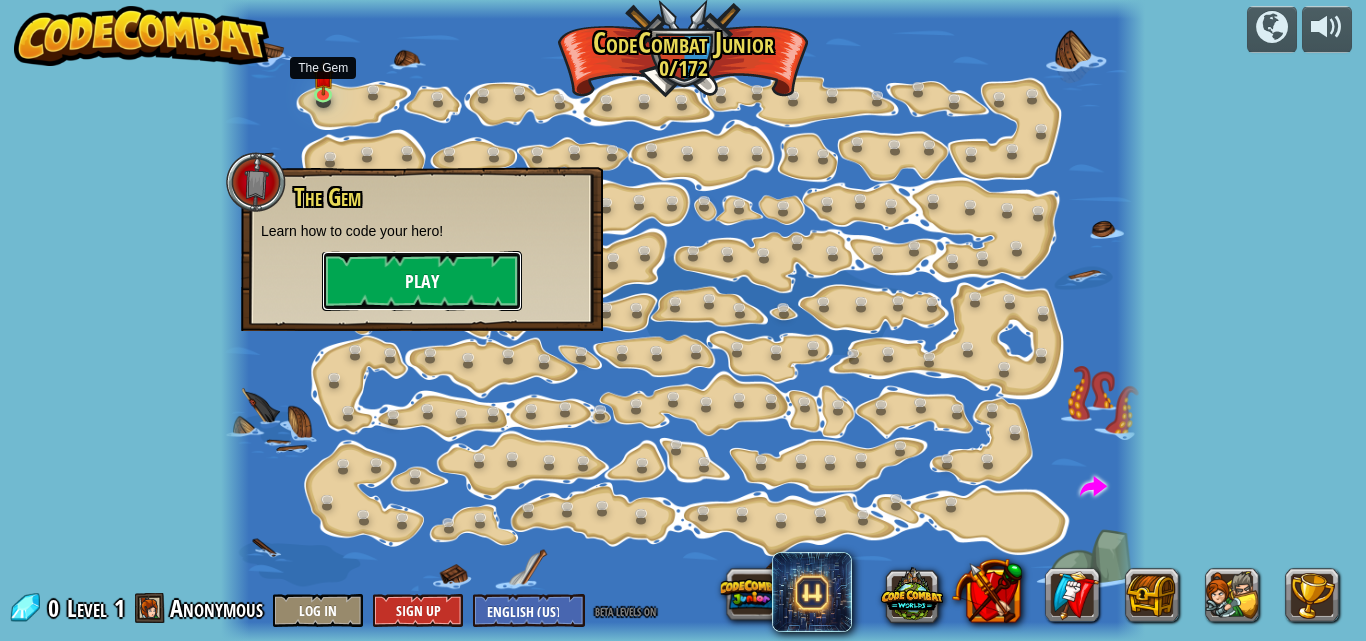 click on "Play" at bounding box center [422, 281] 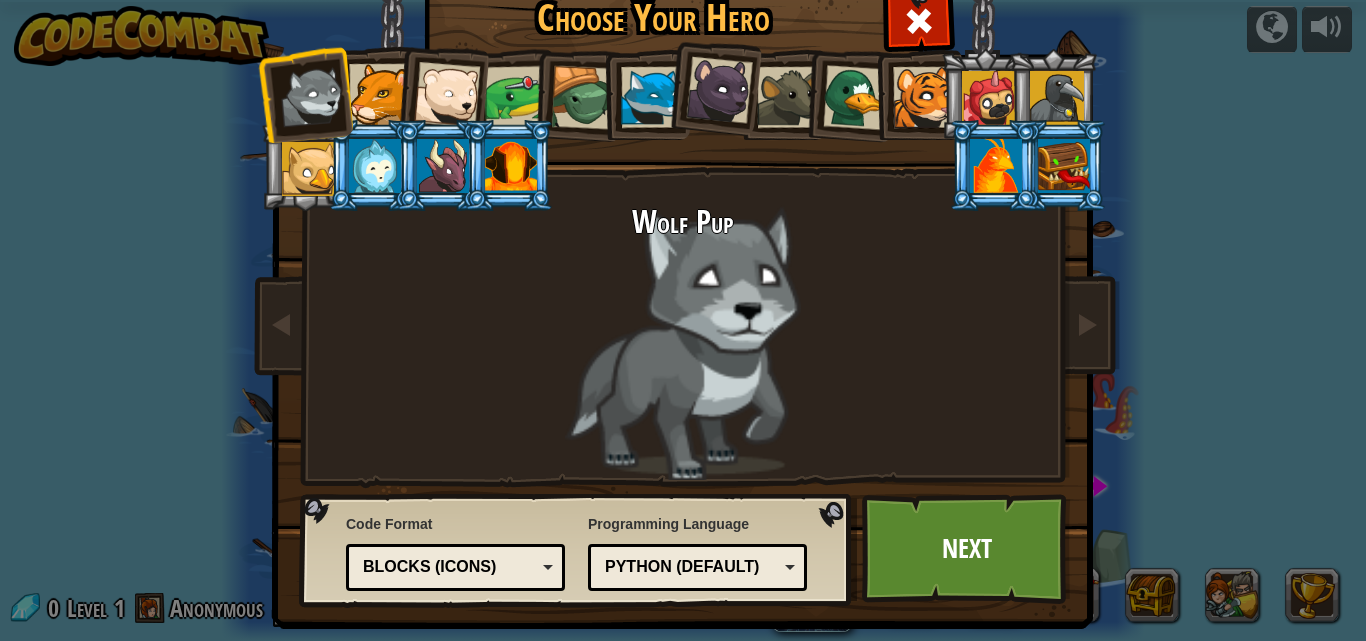 click at bounding box center [447, 95] 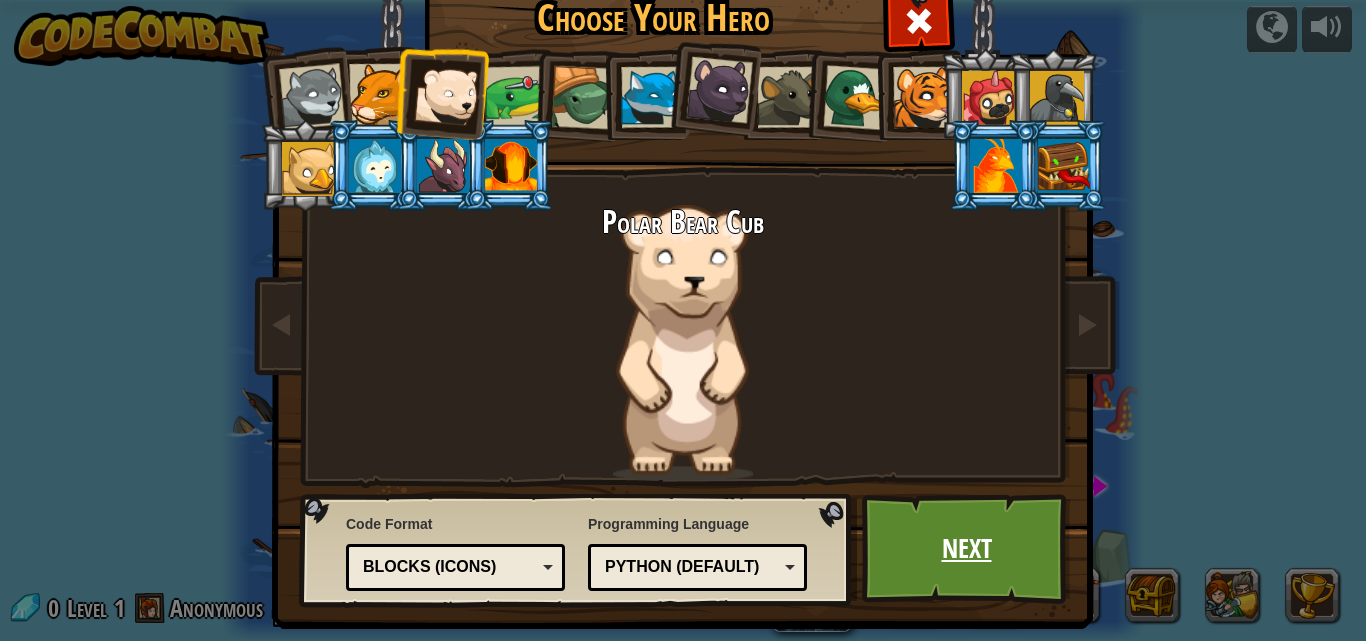 click on "Next" at bounding box center (966, 549) 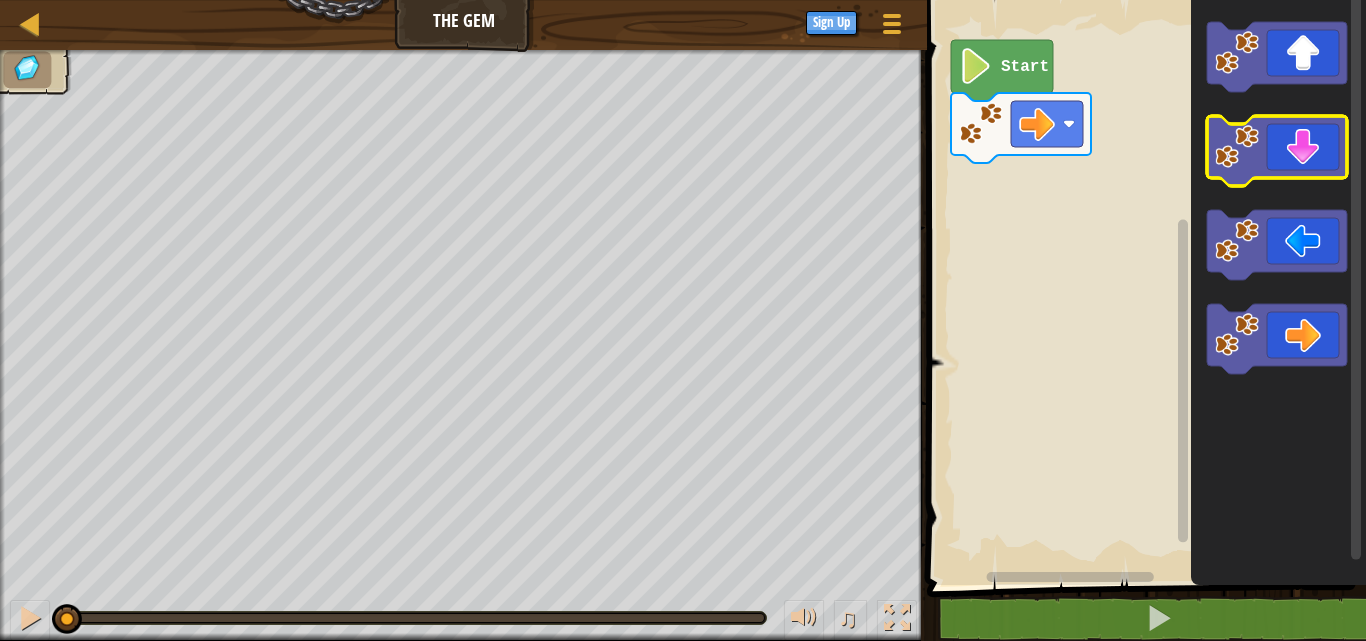 click 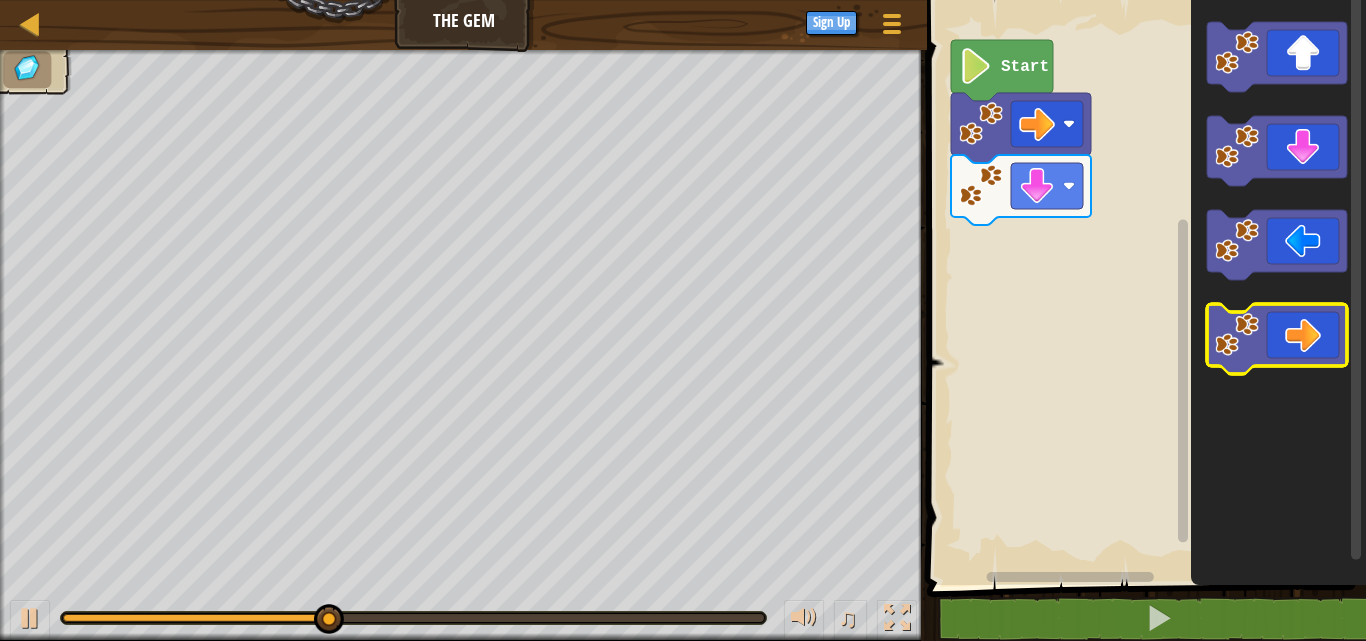 click 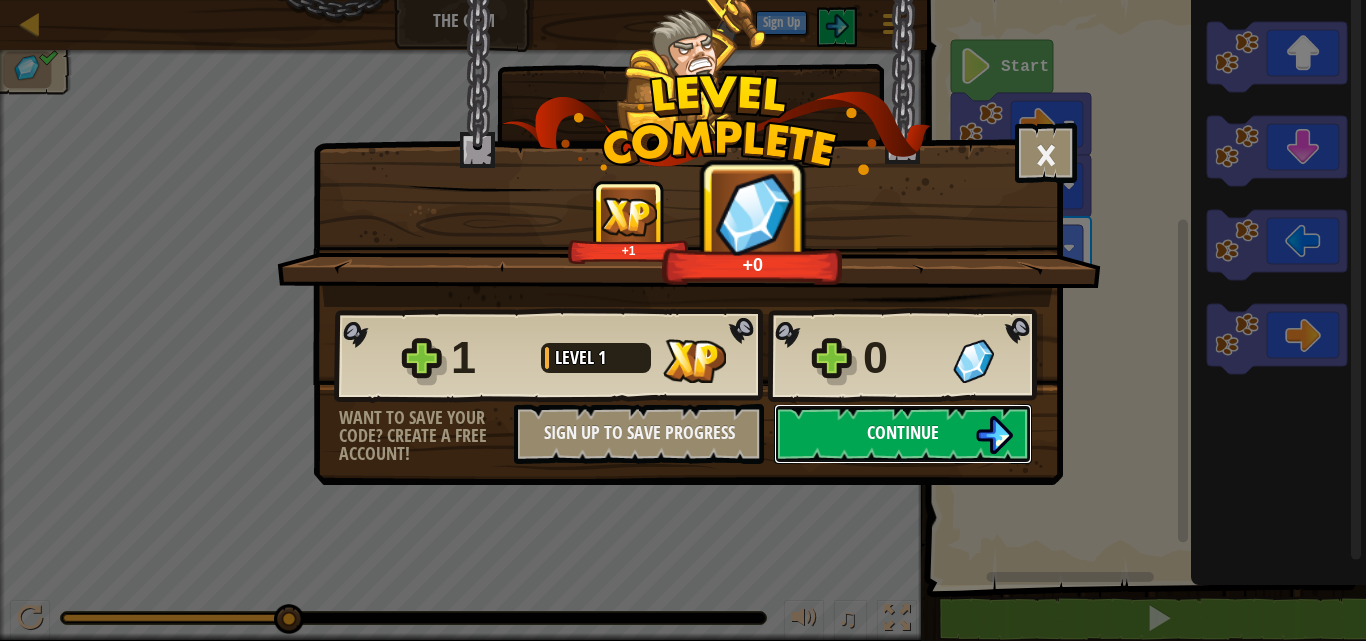 click on "Continue" at bounding box center (903, 432) 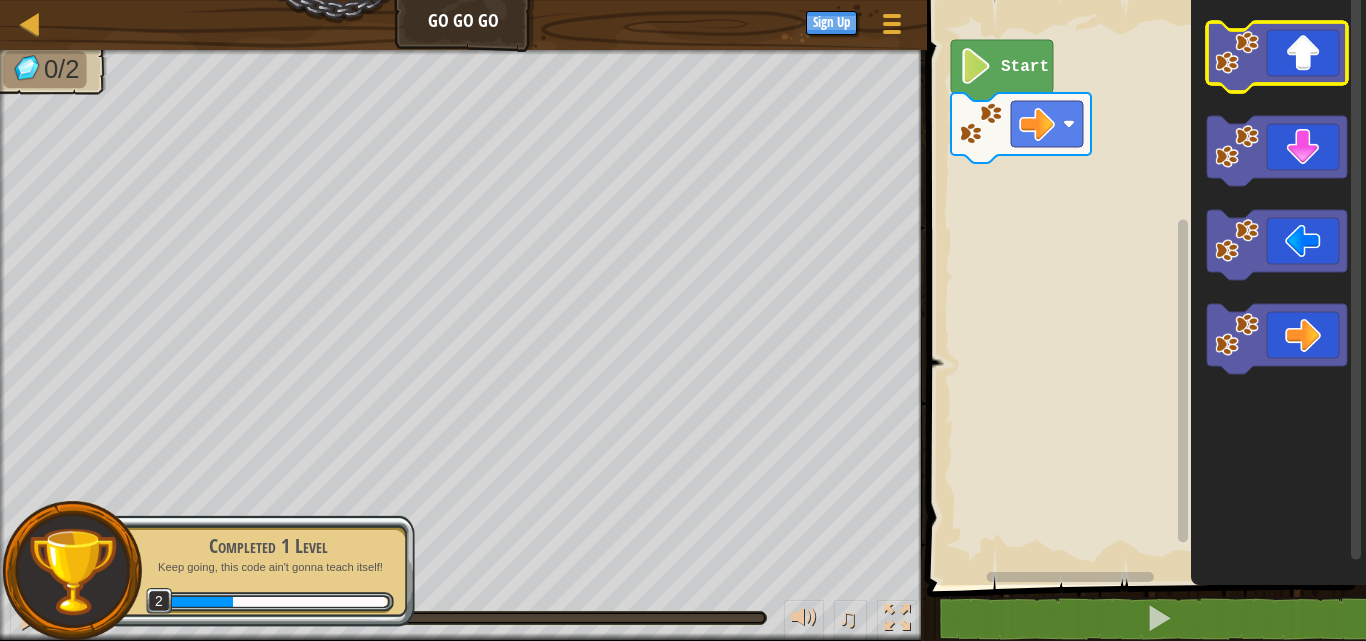 click 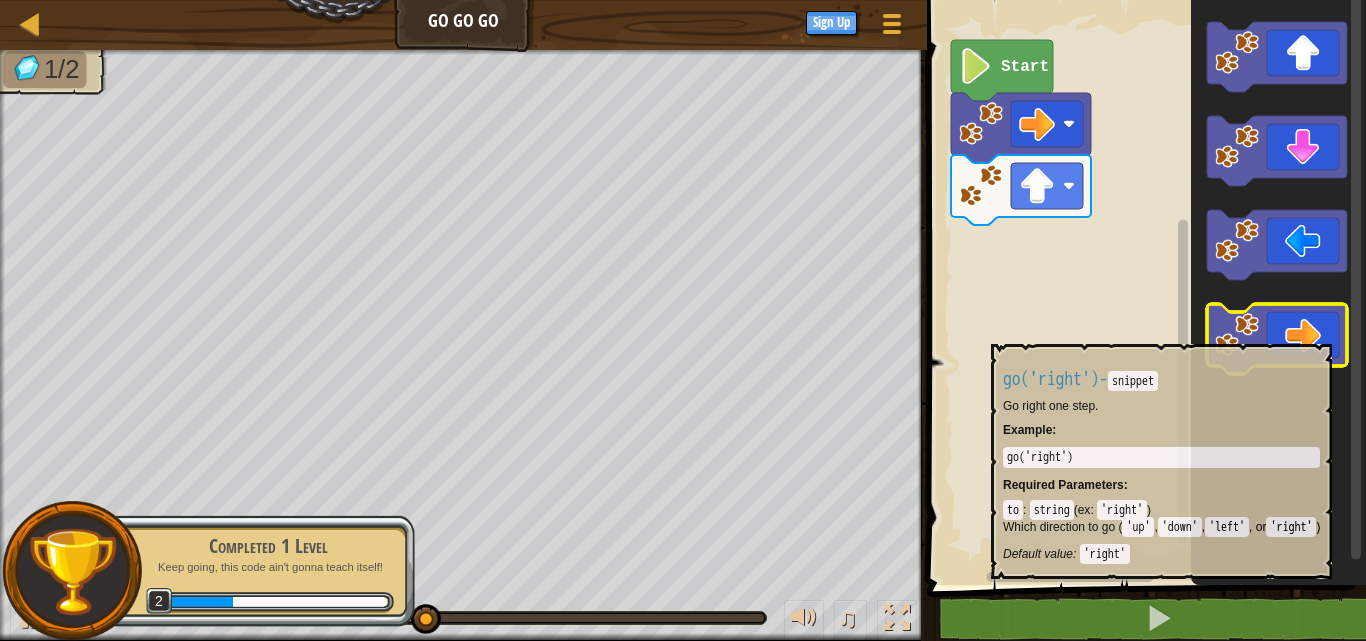 click 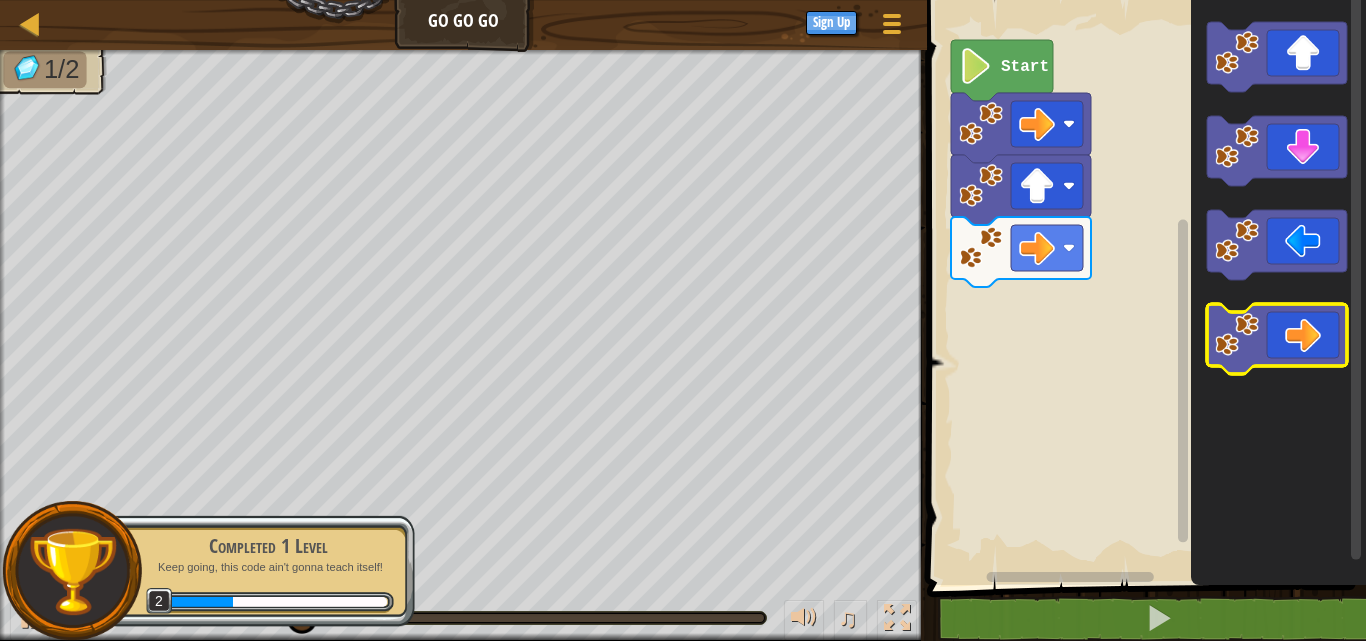 click 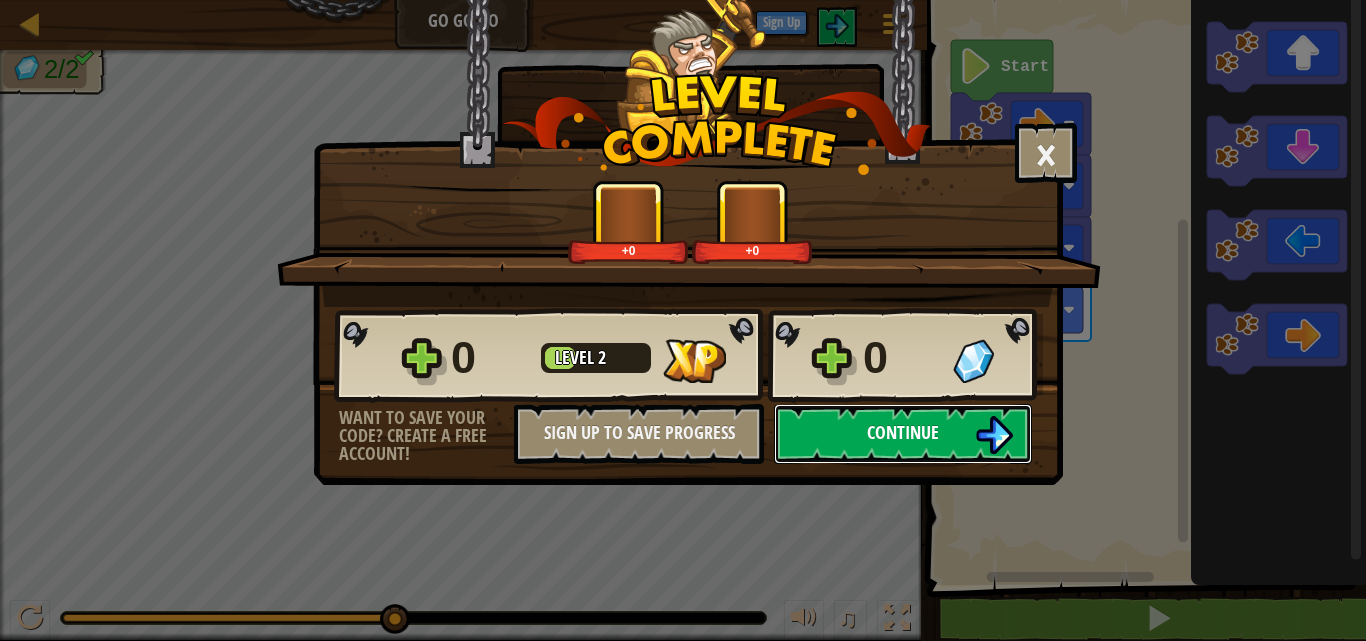 click on "Continue" at bounding box center [903, 434] 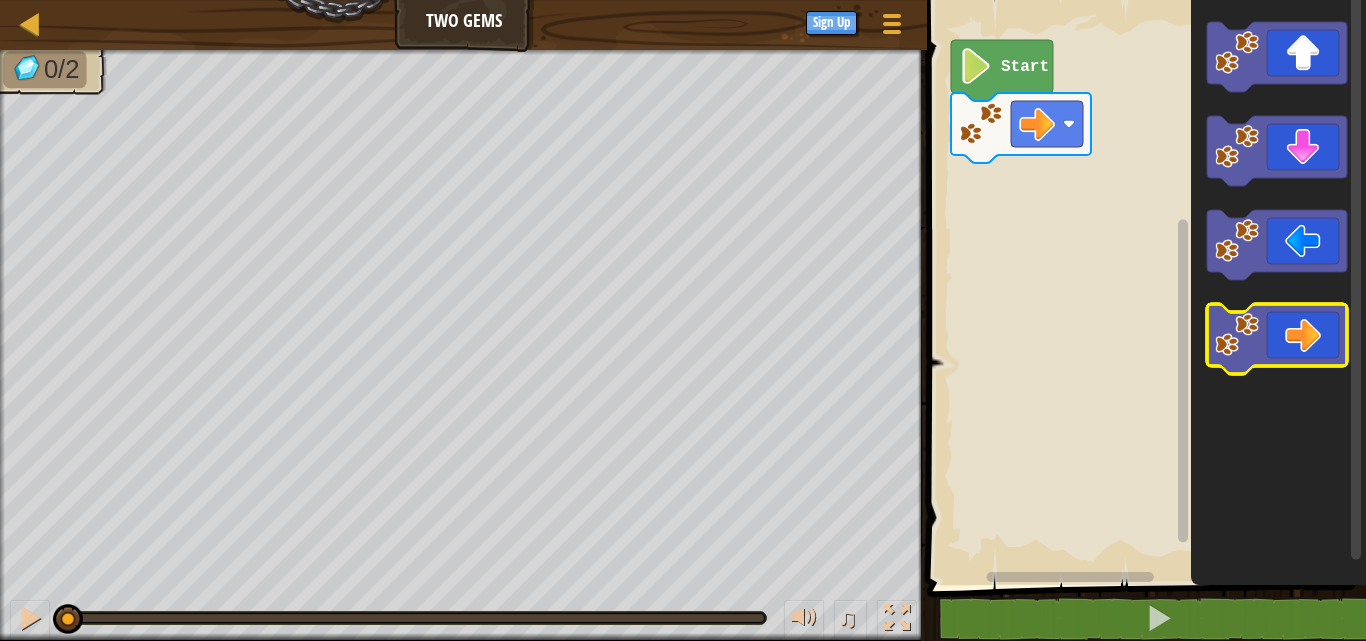 click 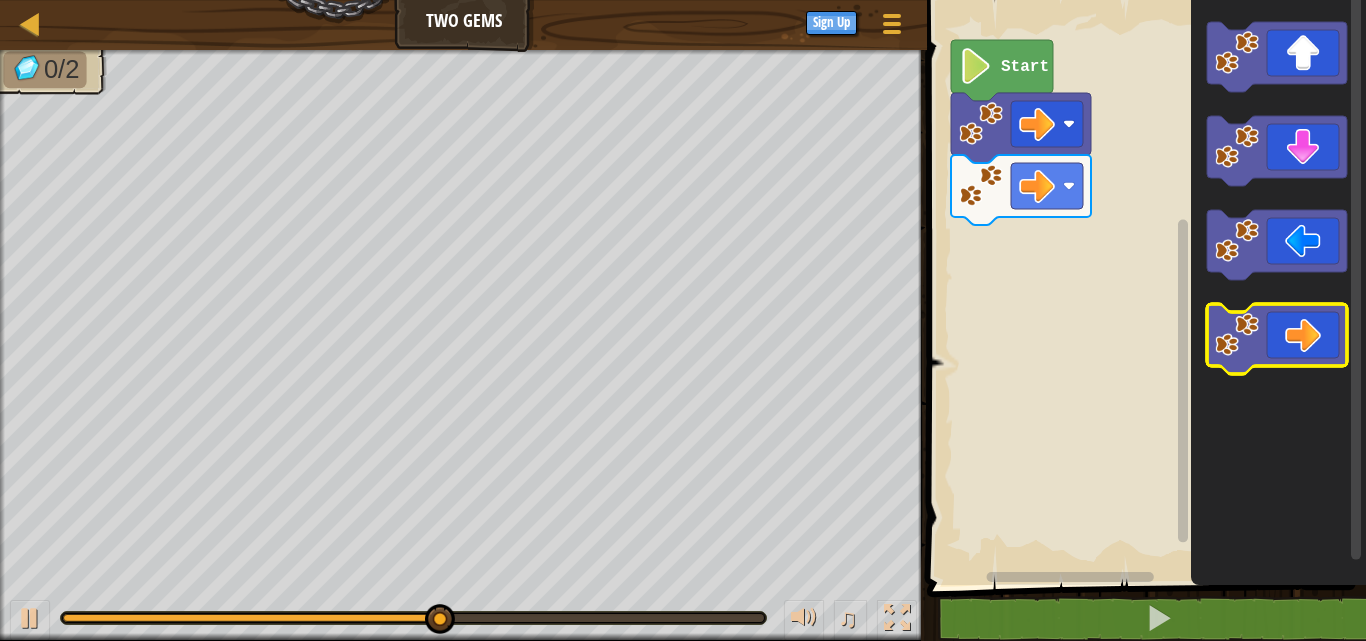 click 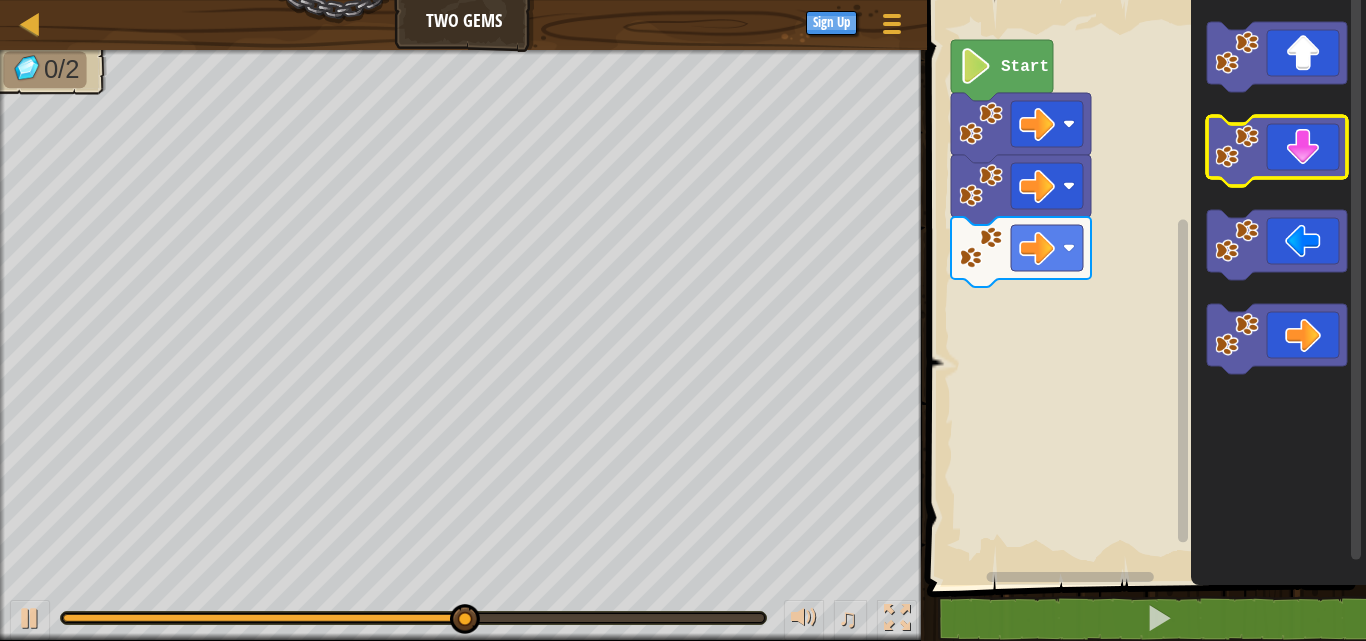 click 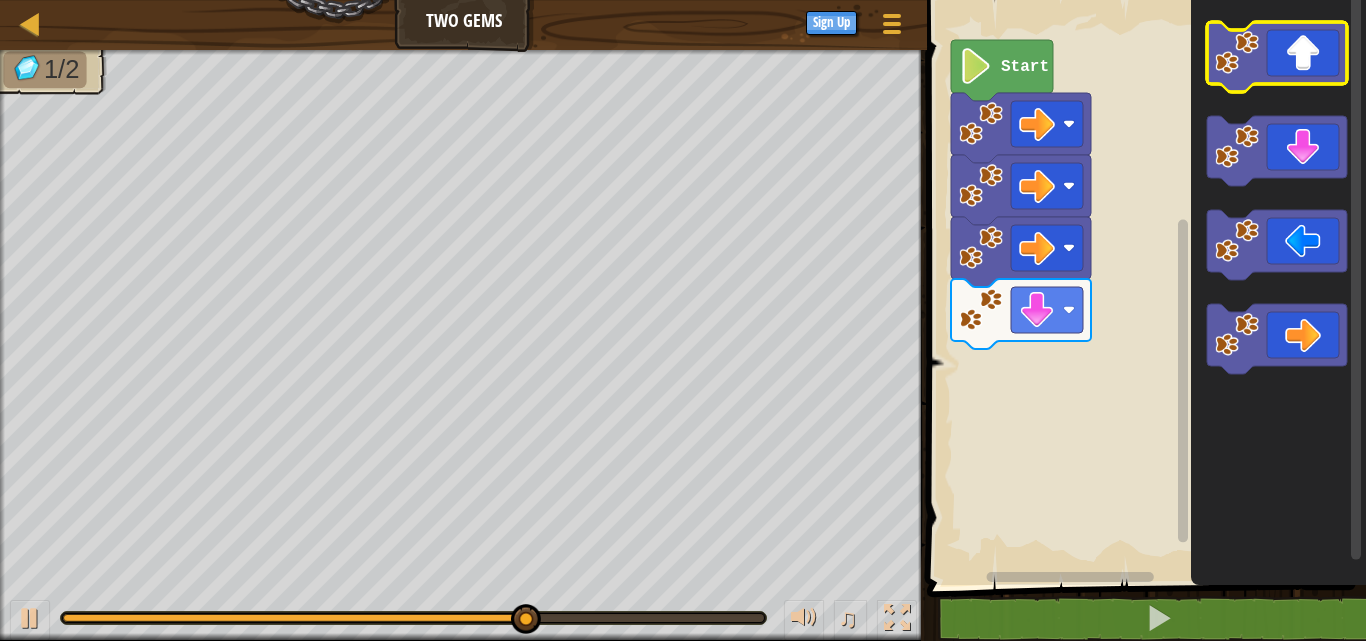 click 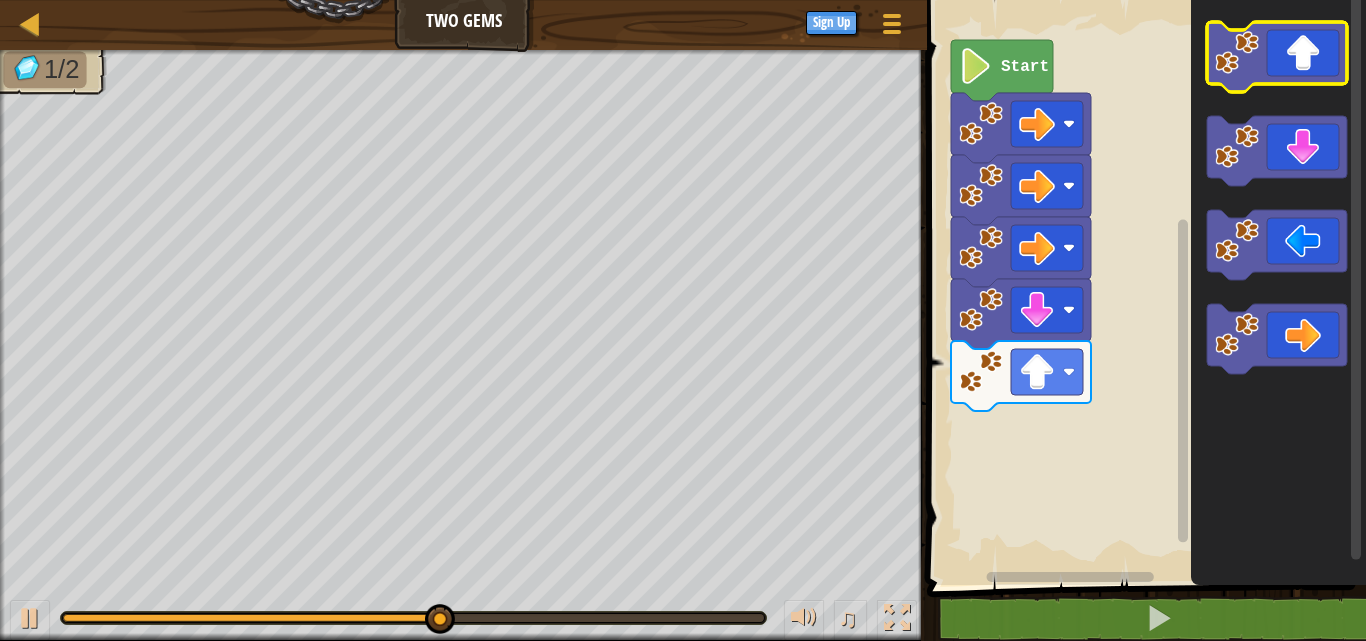 click 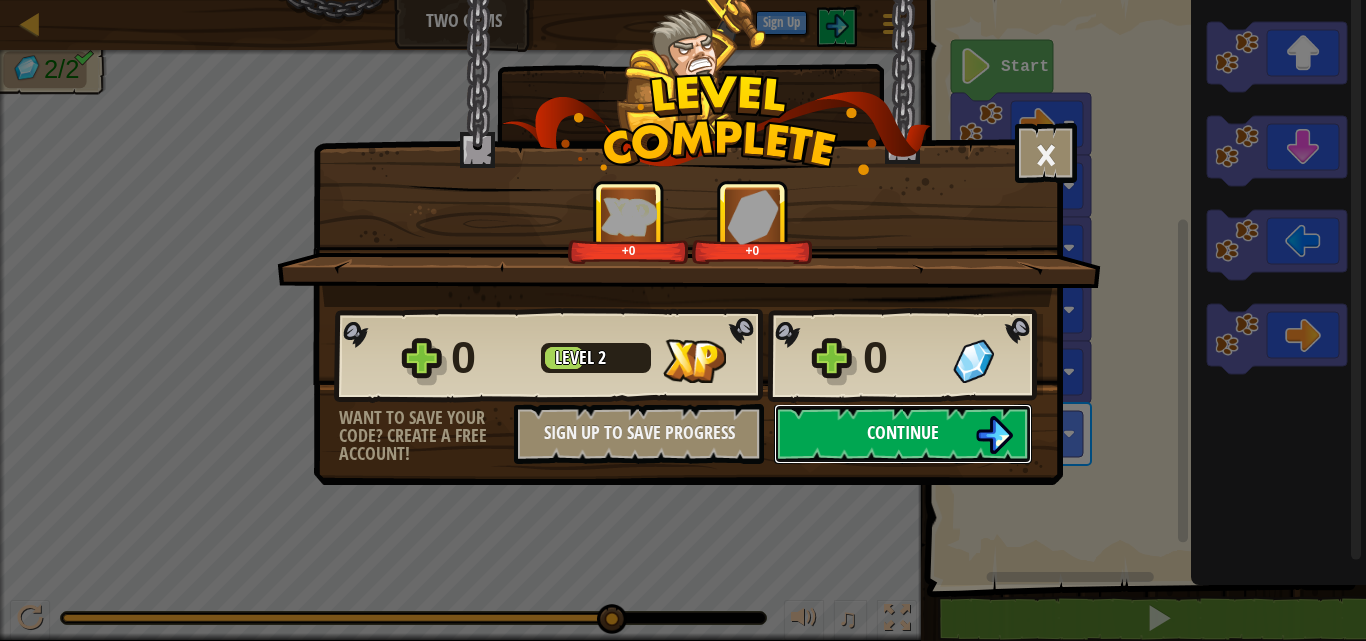 click on "Continue" at bounding box center [903, 434] 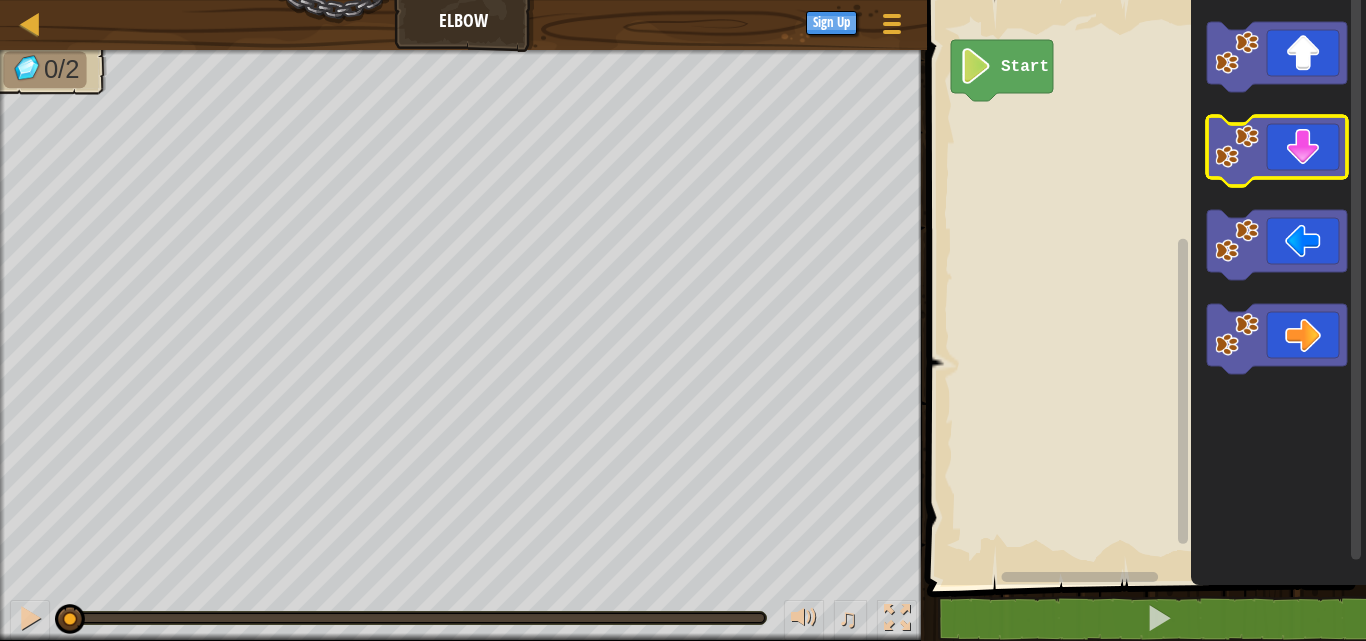 click 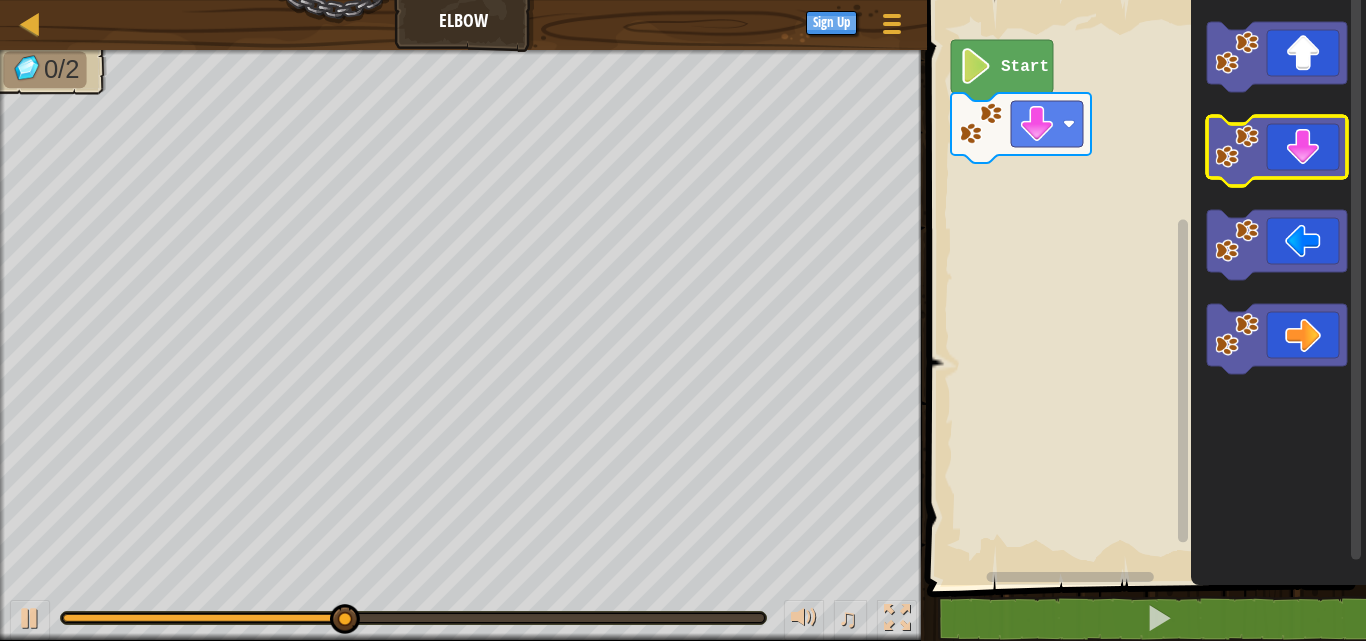 click 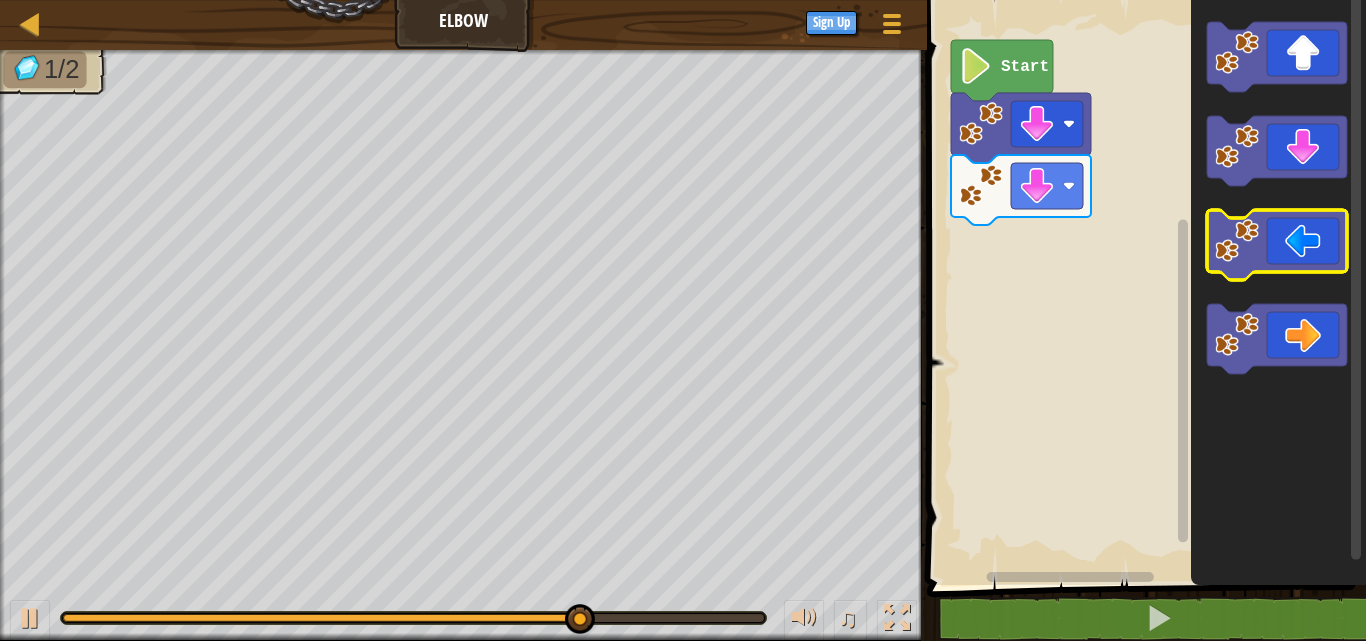 click 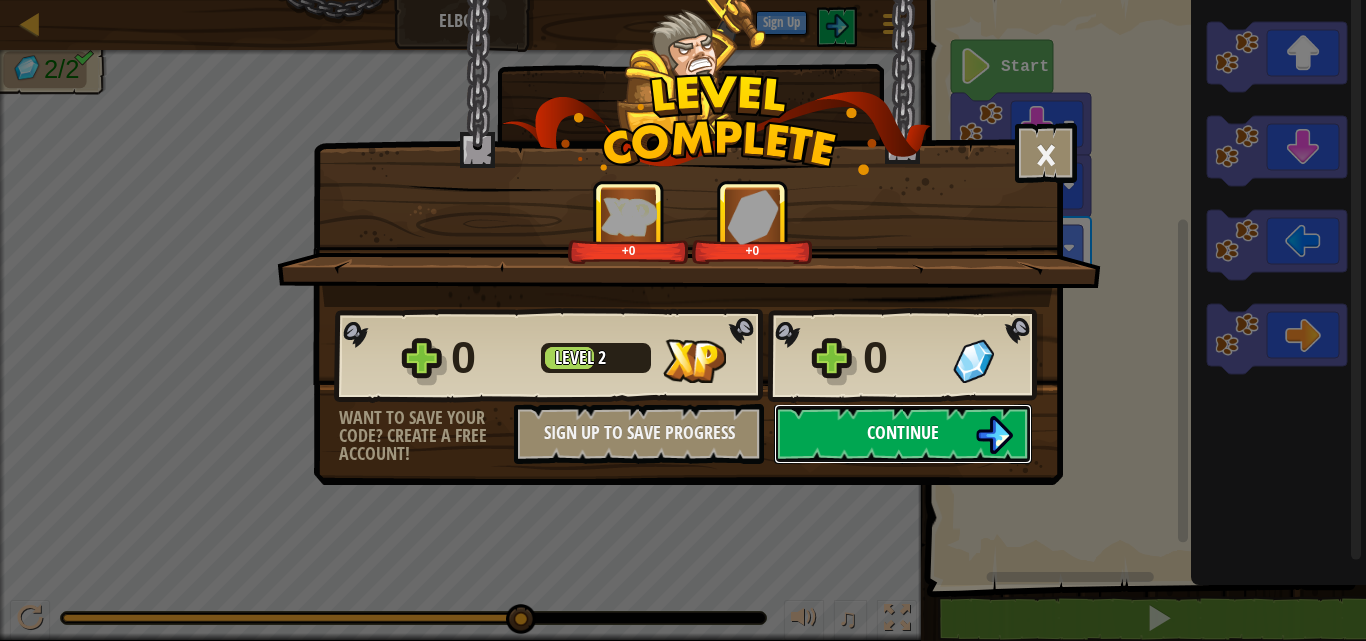 click on "Continue" at bounding box center (903, 434) 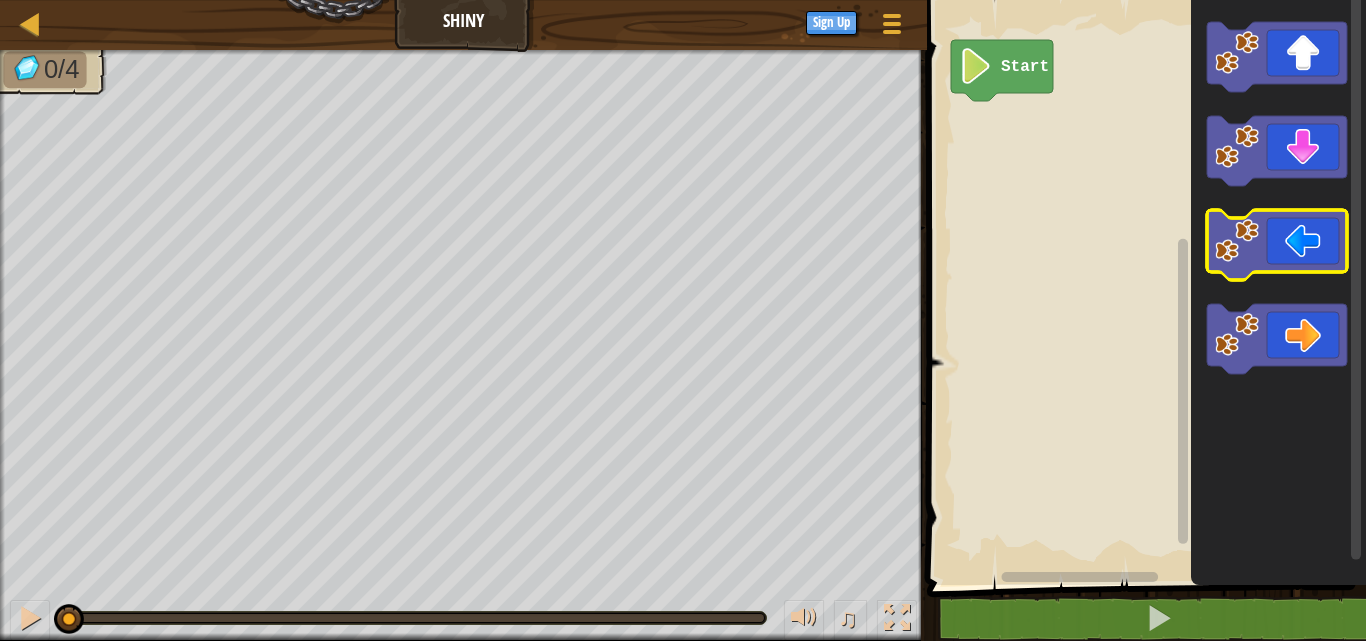 click 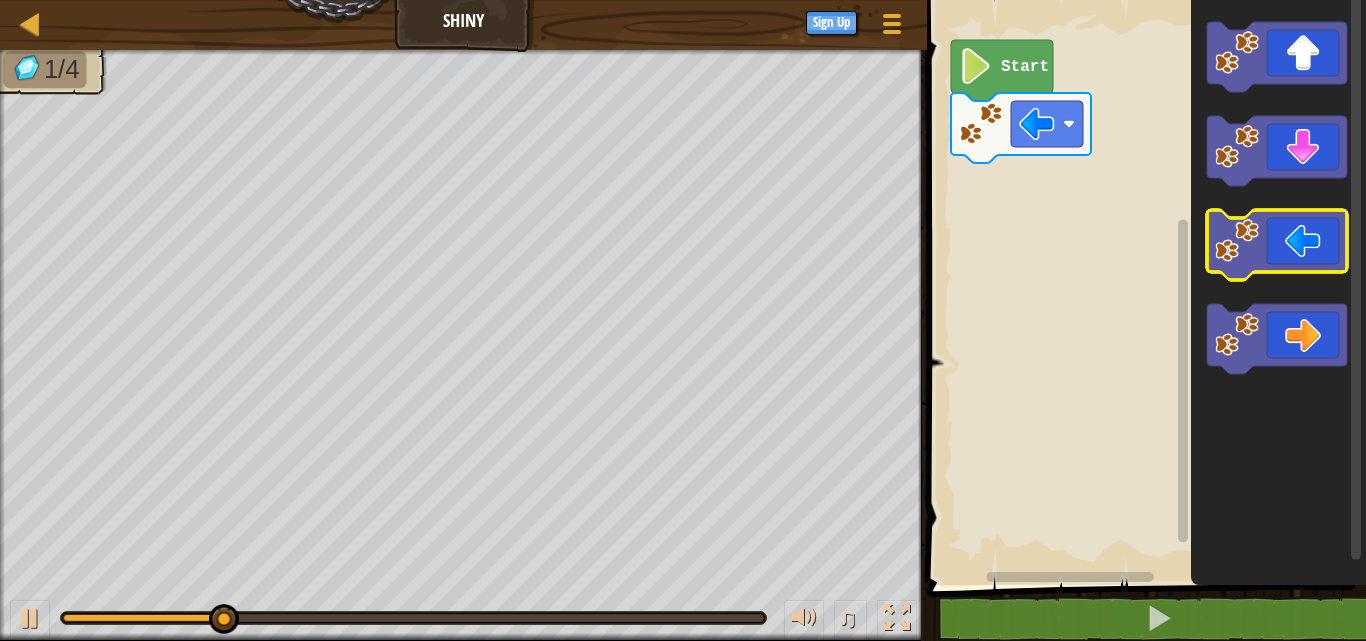 click 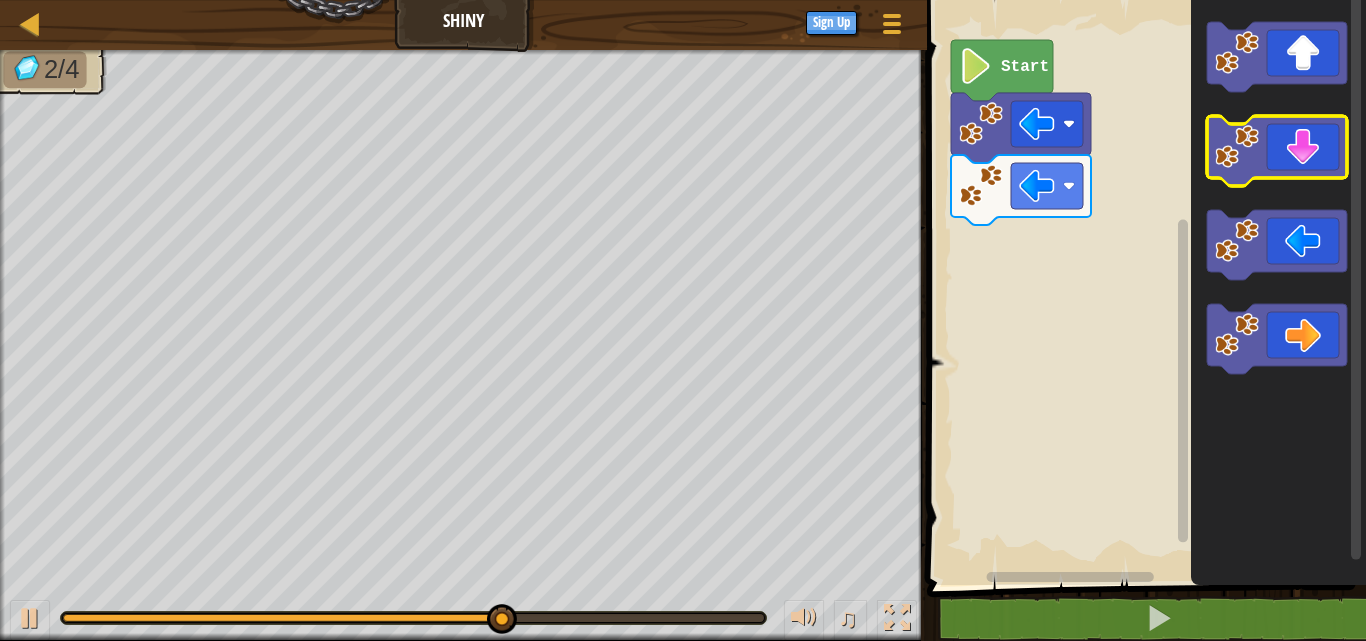 click 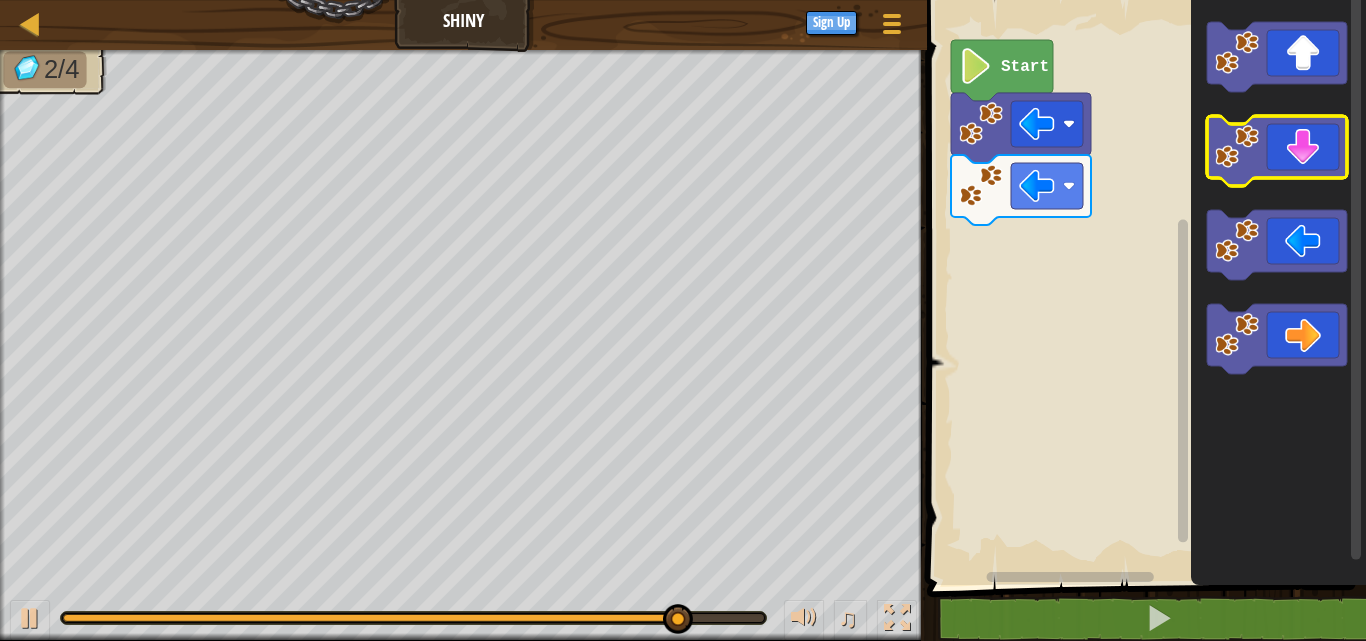 click 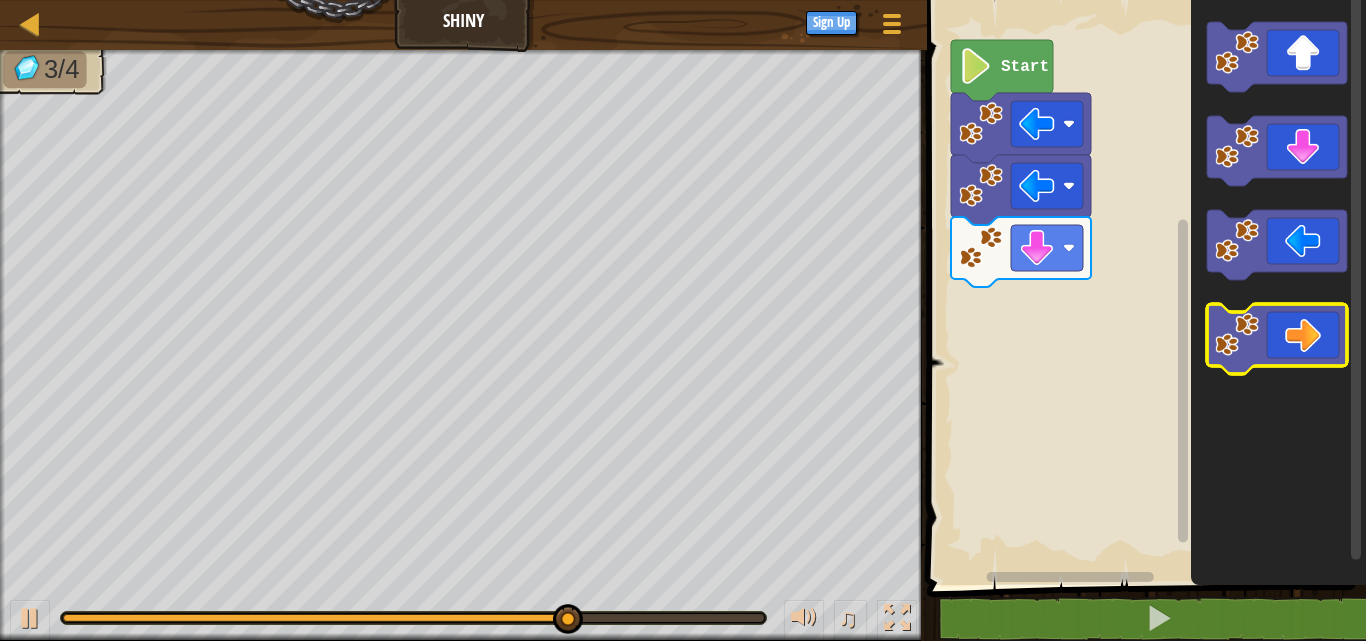 click 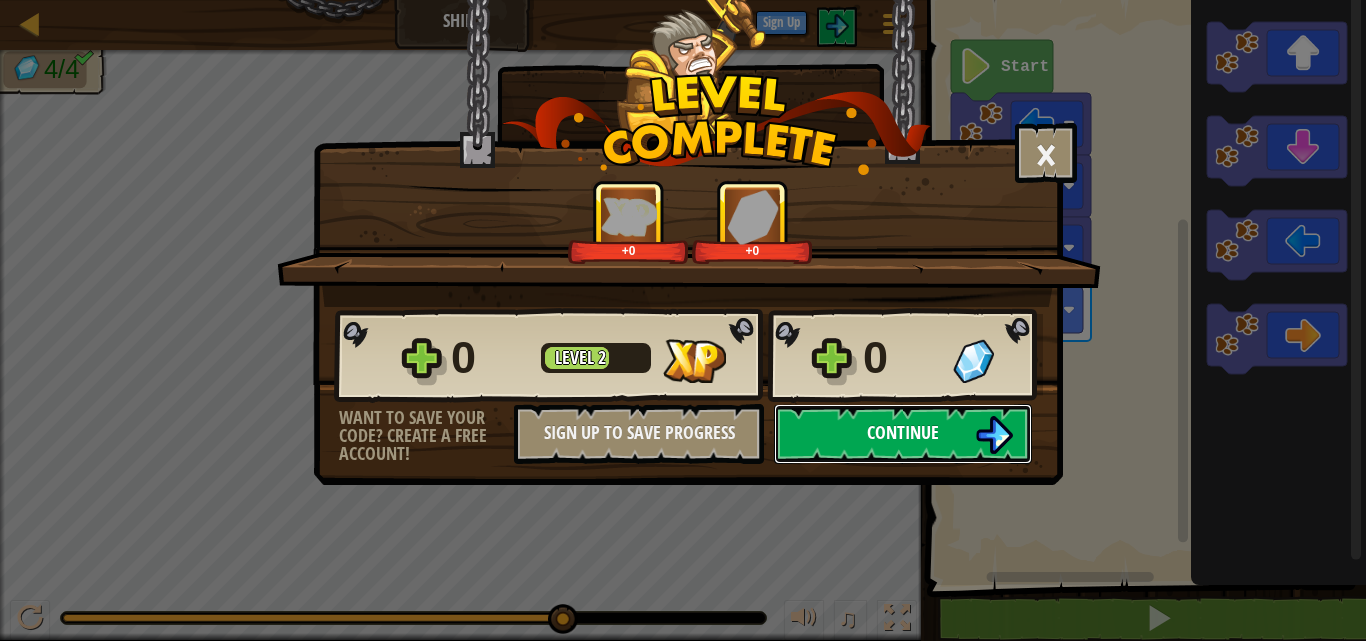 drag, startPoint x: 862, startPoint y: 436, endPoint x: 875, endPoint y: 439, distance: 13.341664 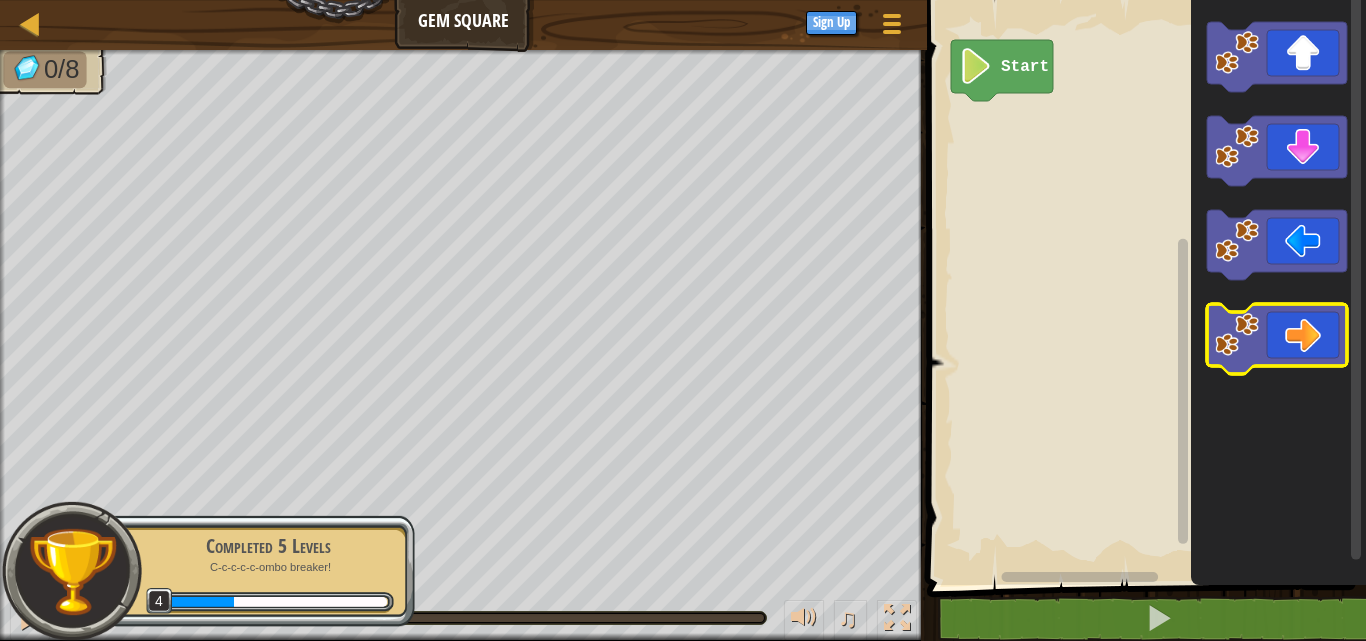 click 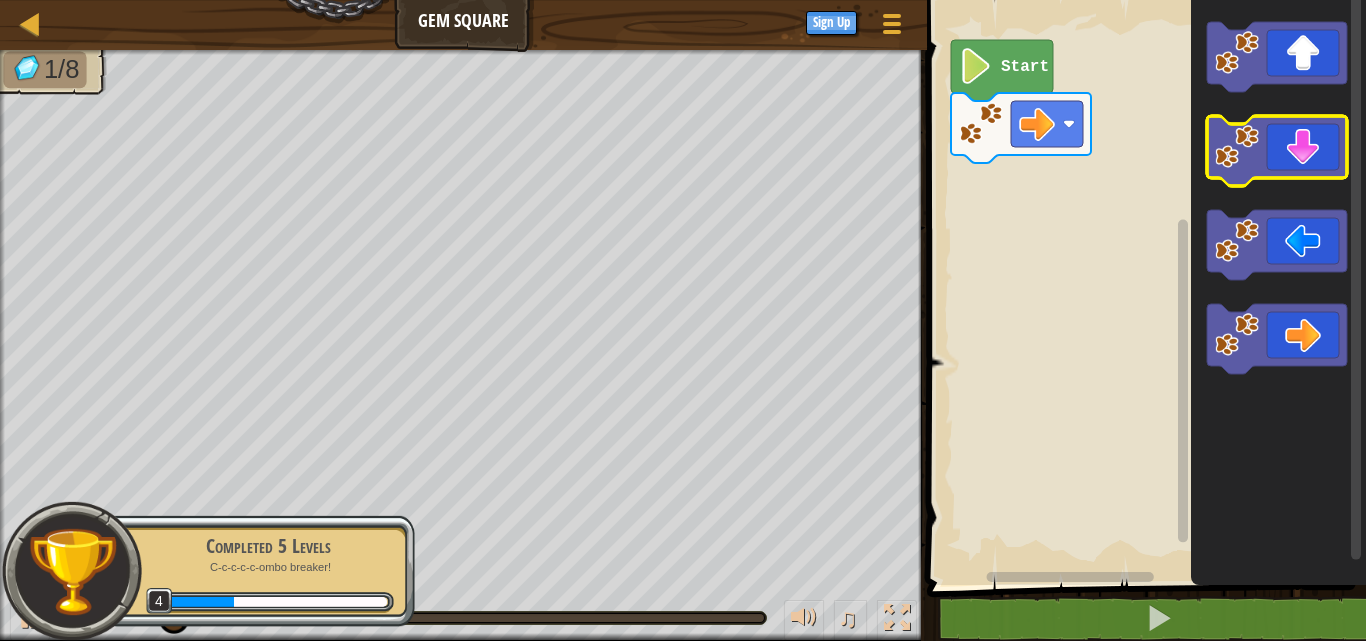 click 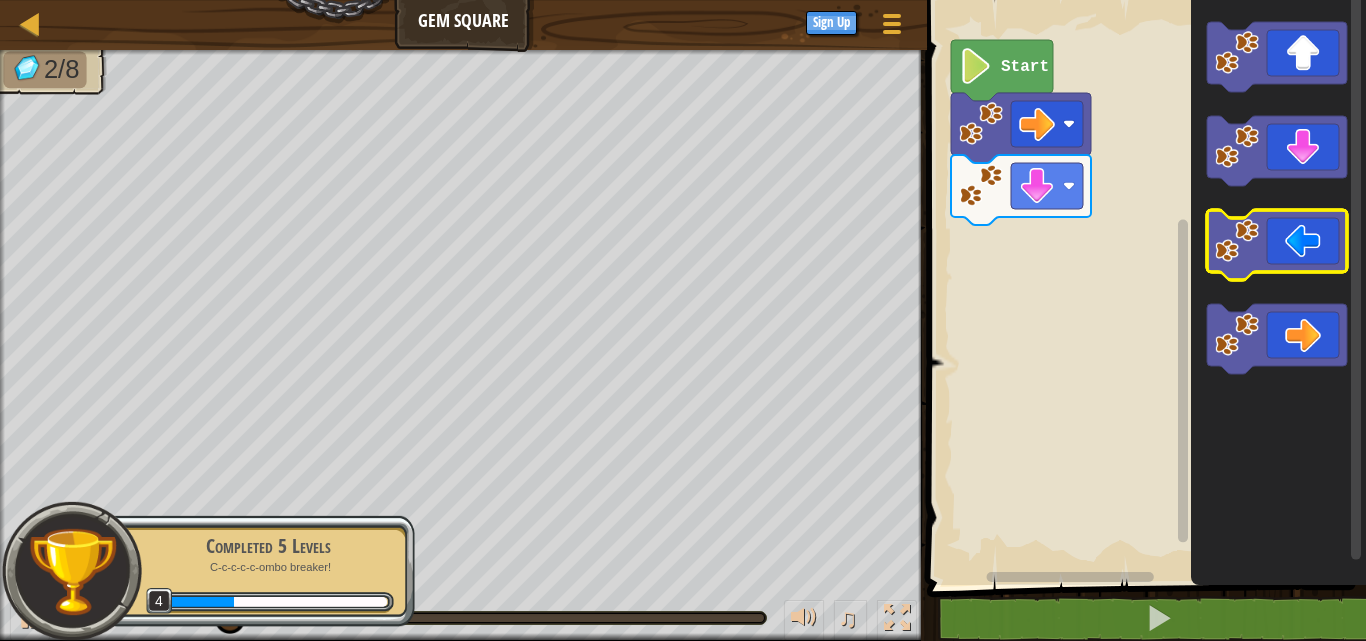 click 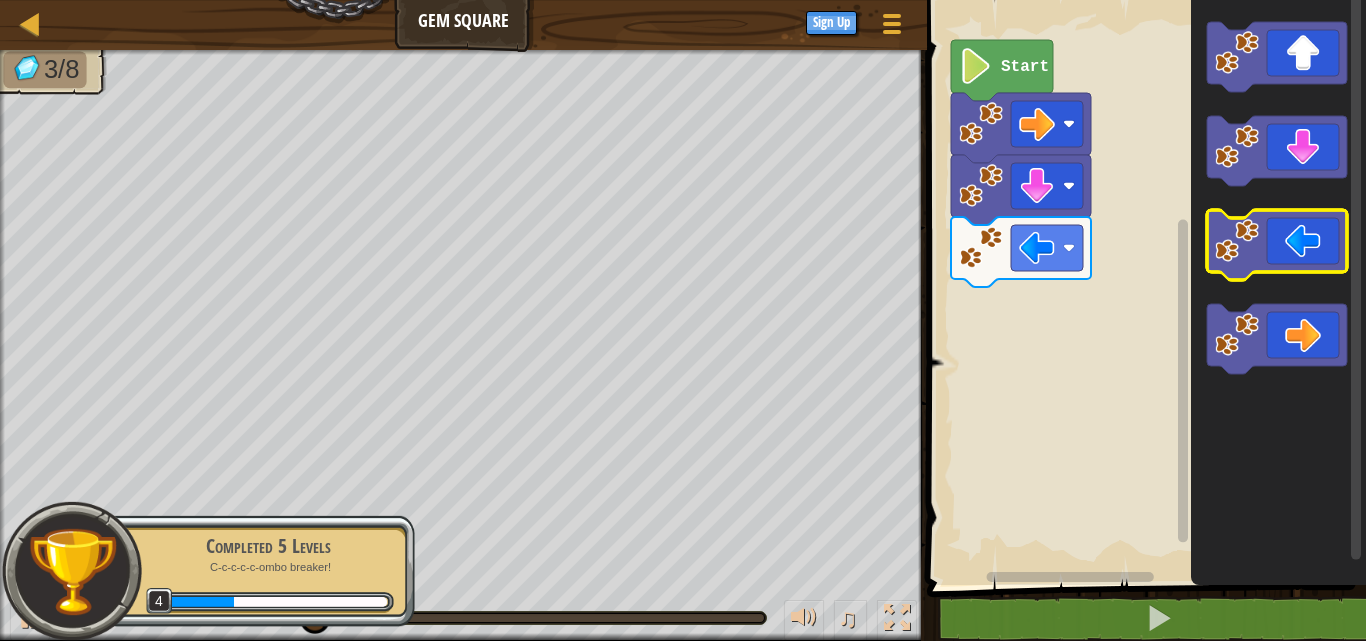 click 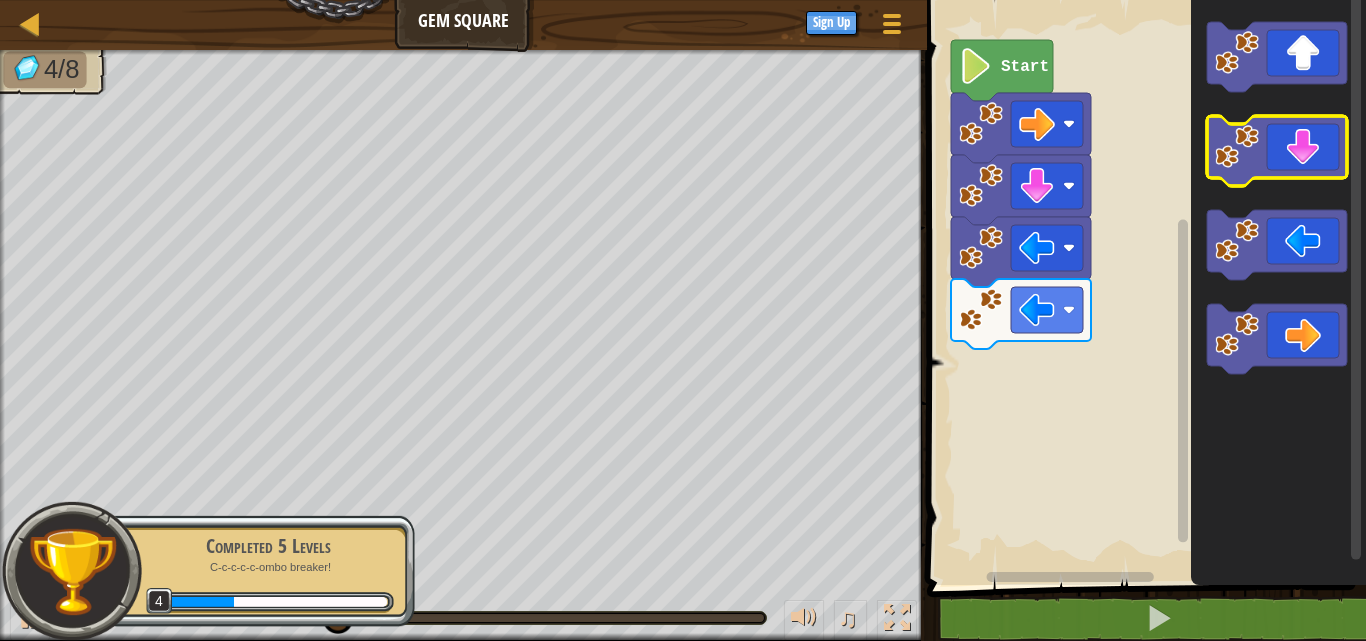 click 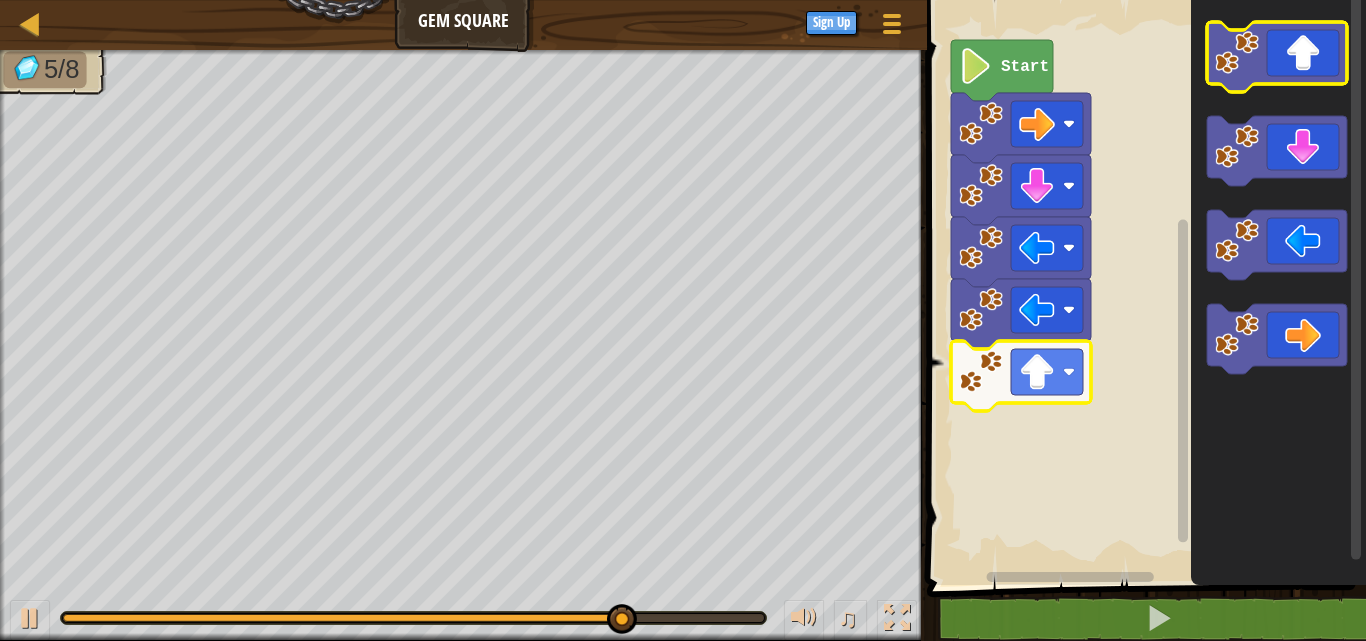 click 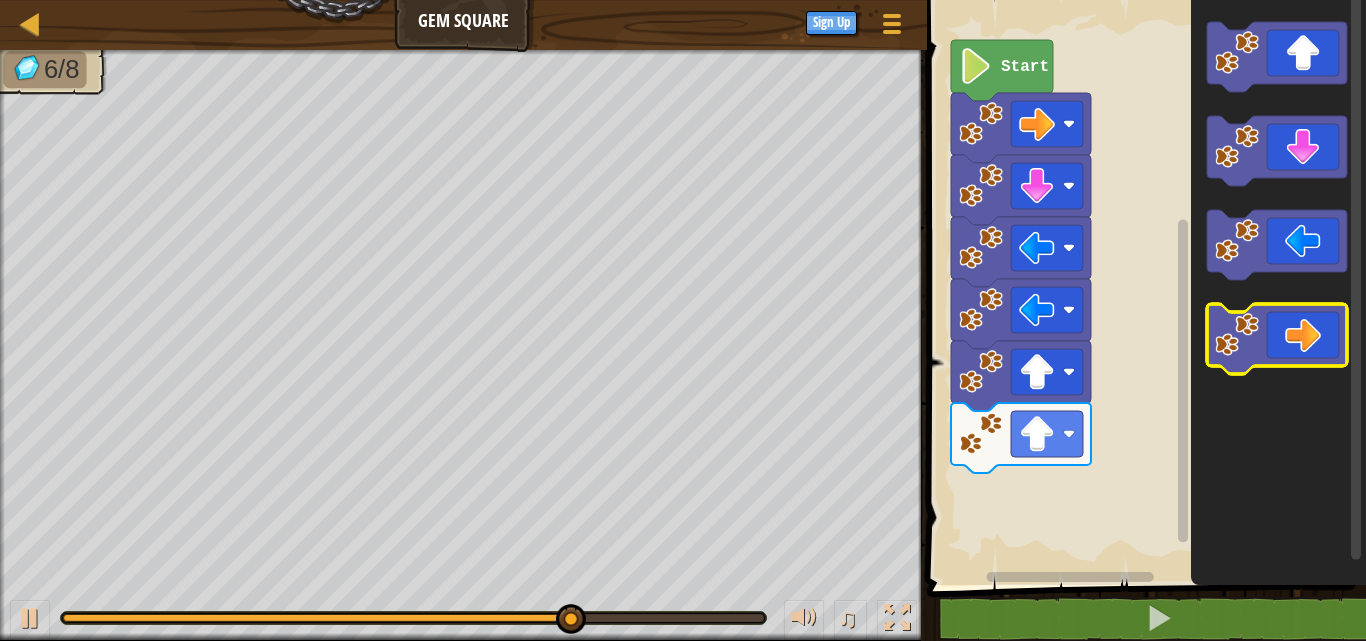 click 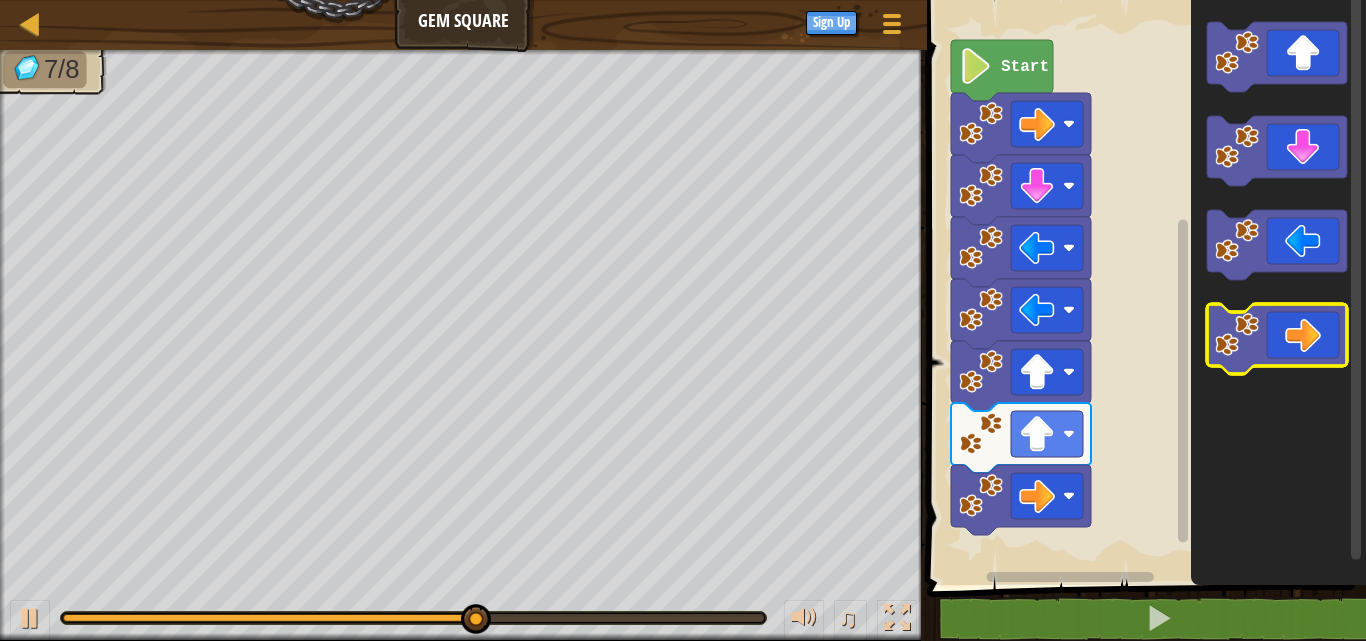 click 